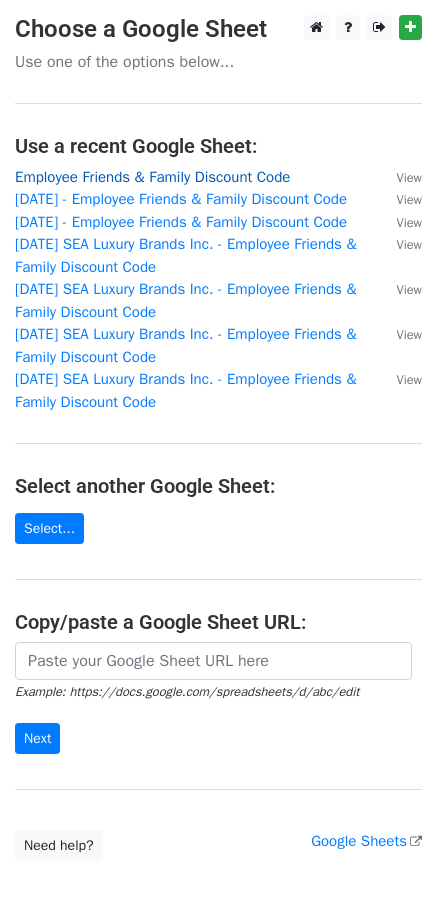 scroll, scrollTop: 0, scrollLeft: 0, axis: both 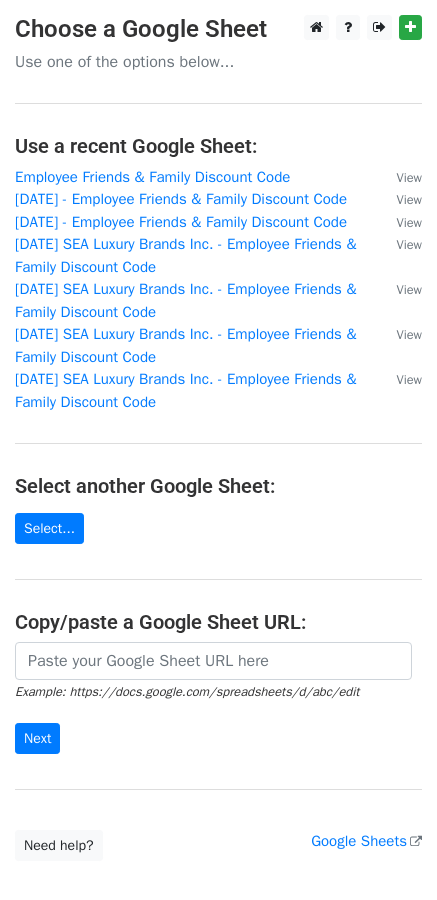 click on "Use one of the options below..." at bounding box center [218, 62] 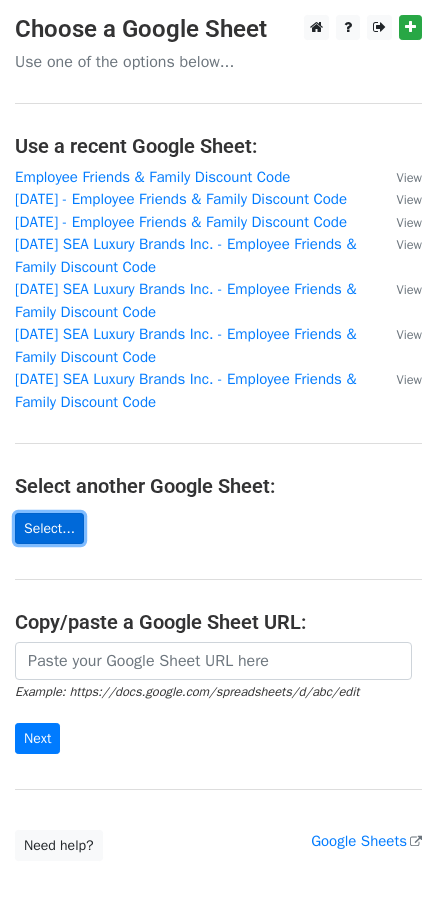 click on "Select..." at bounding box center (49, 528) 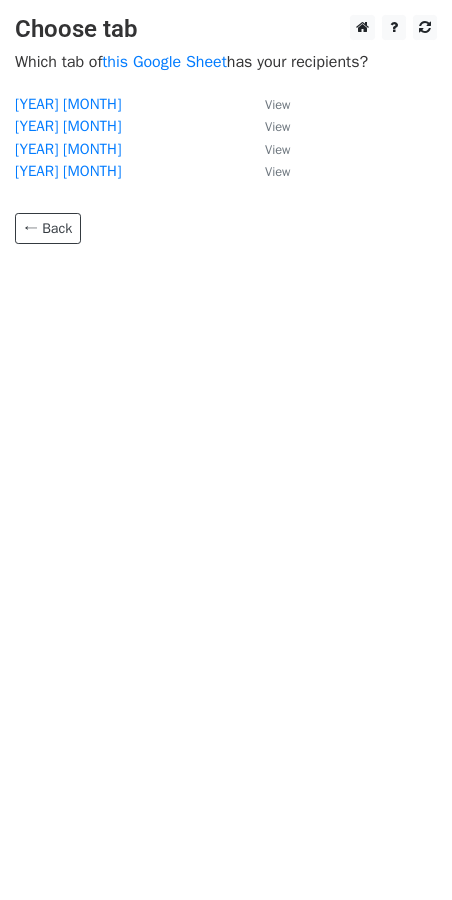 scroll, scrollTop: 0, scrollLeft: 0, axis: both 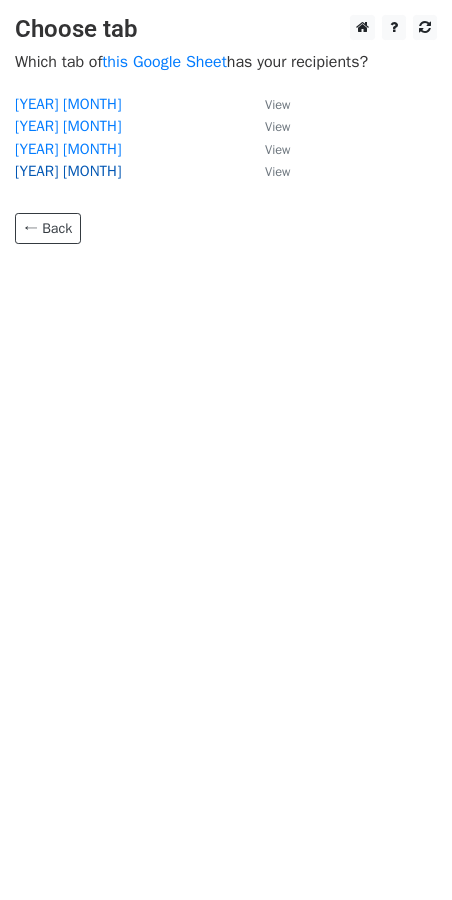 click on "2025 August" at bounding box center [68, 171] 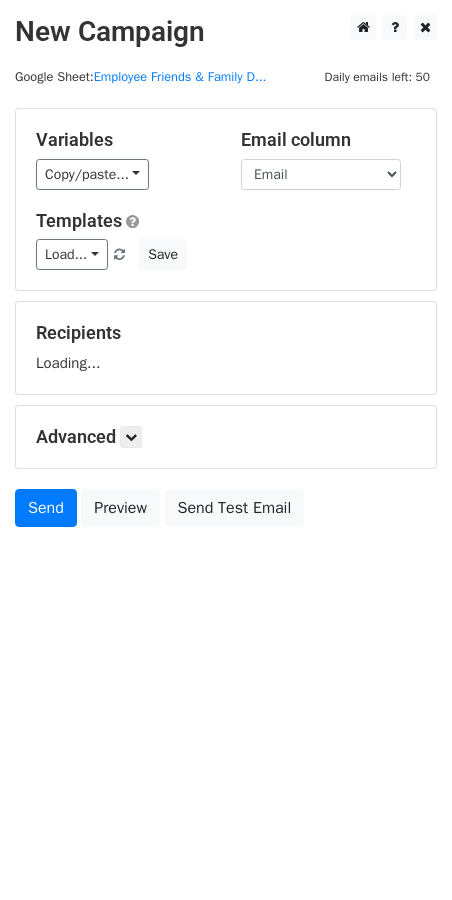 scroll, scrollTop: 0, scrollLeft: 0, axis: both 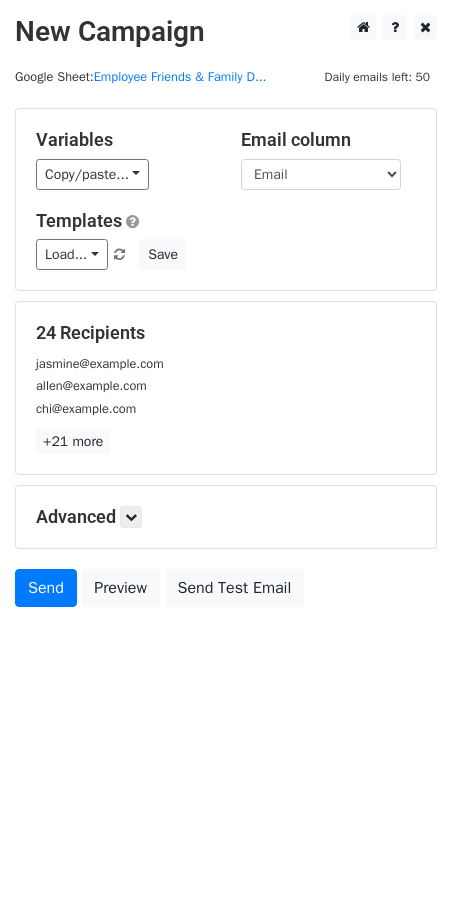 click on "Variables
Copy/paste...
{{Email}}
{{First Name}}
{{Gift Card}}
{{Code for 40% Off}}
Email column
Email
First Name
Gift Card
Code for 40% Off
Templates
Load...
No templates saved
Save" at bounding box center [226, 199] 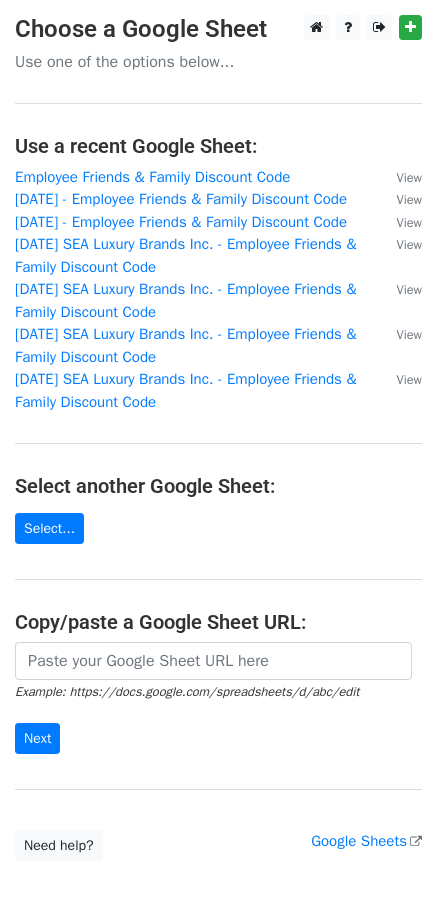 scroll, scrollTop: 0, scrollLeft: 0, axis: both 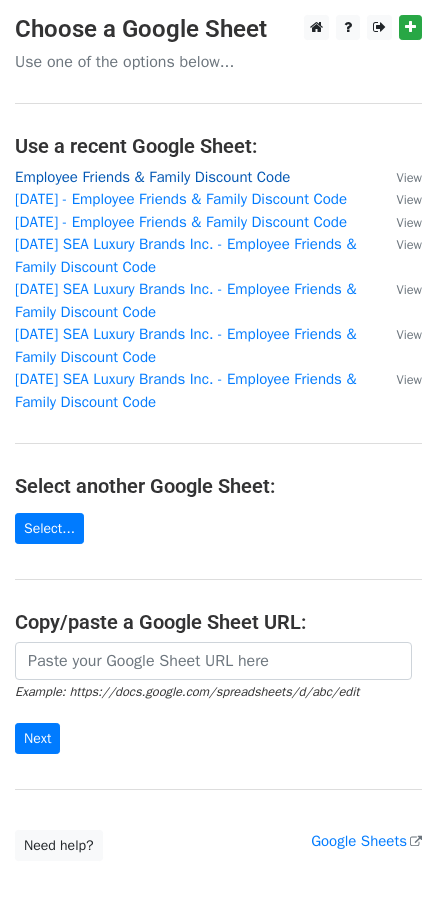 click on "Employee Friends & Family Discount Code" at bounding box center [152, 177] 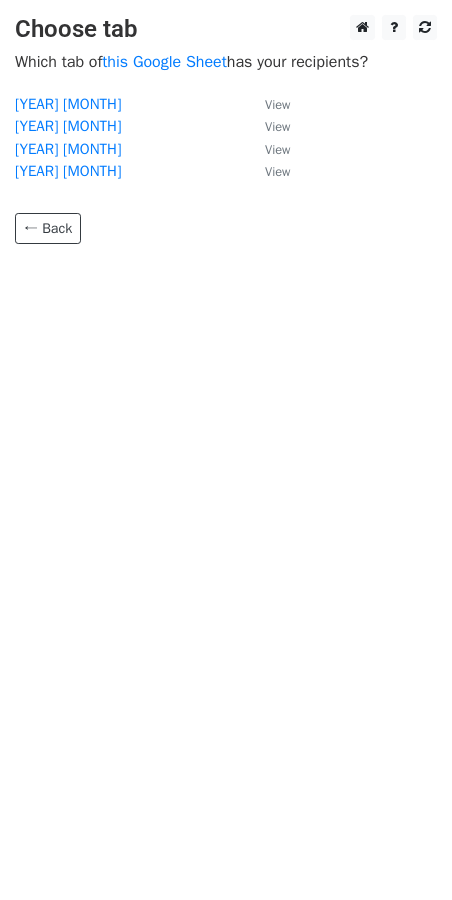 scroll, scrollTop: 0, scrollLeft: 0, axis: both 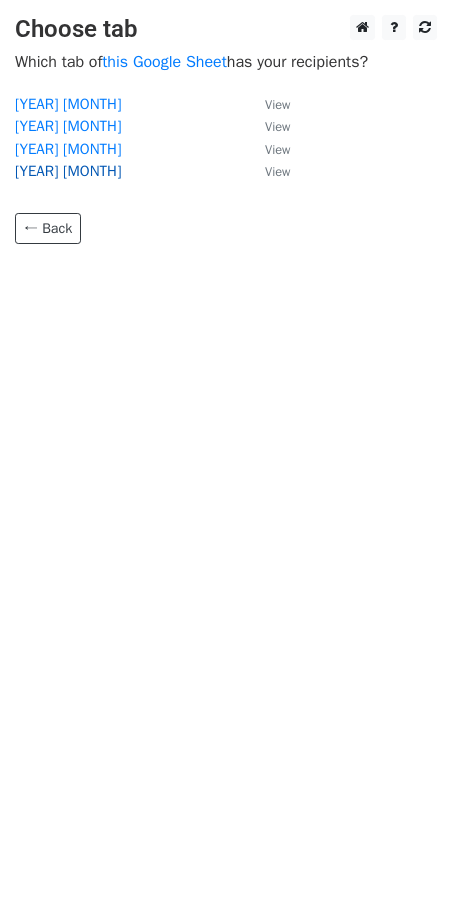 click on "2025 August" at bounding box center [68, 171] 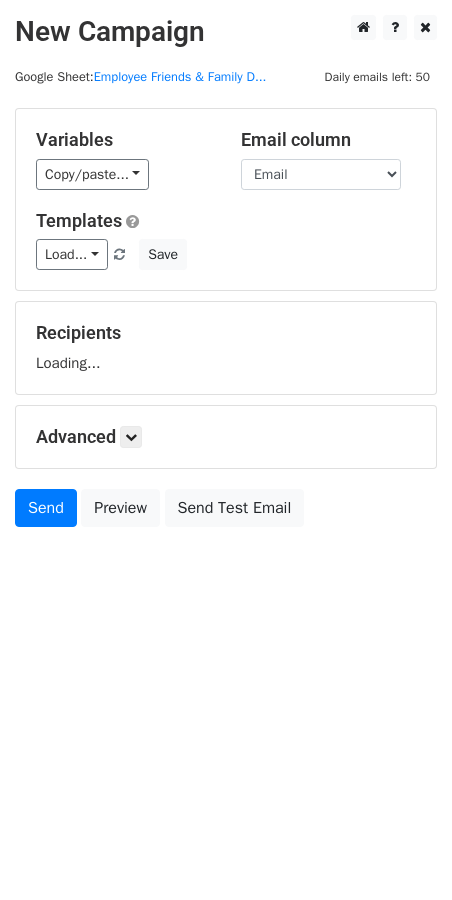 scroll, scrollTop: 0, scrollLeft: 0, axis: both 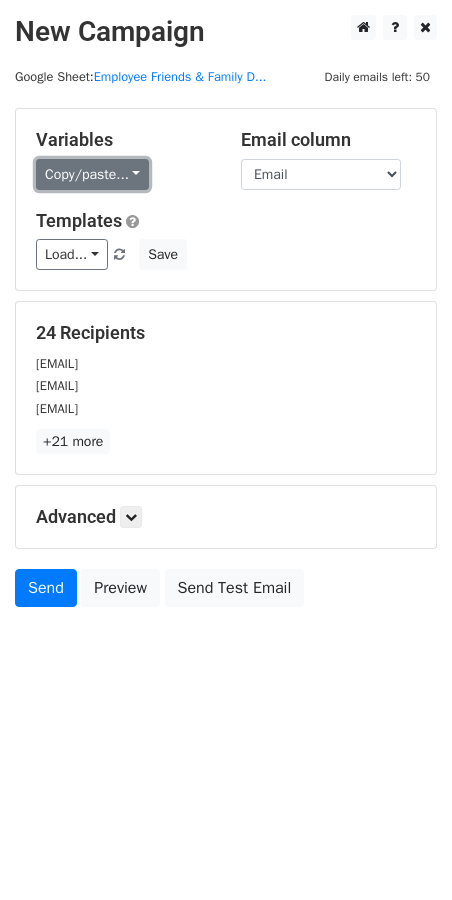 click on "Copy/paste..." at bounding box center [92, 174] 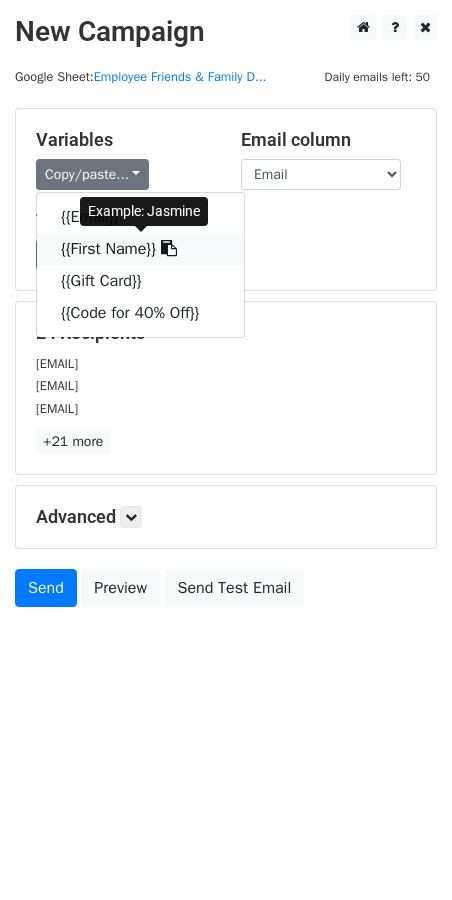 click on "{{First Name}}" at bounding box center (140, 249) 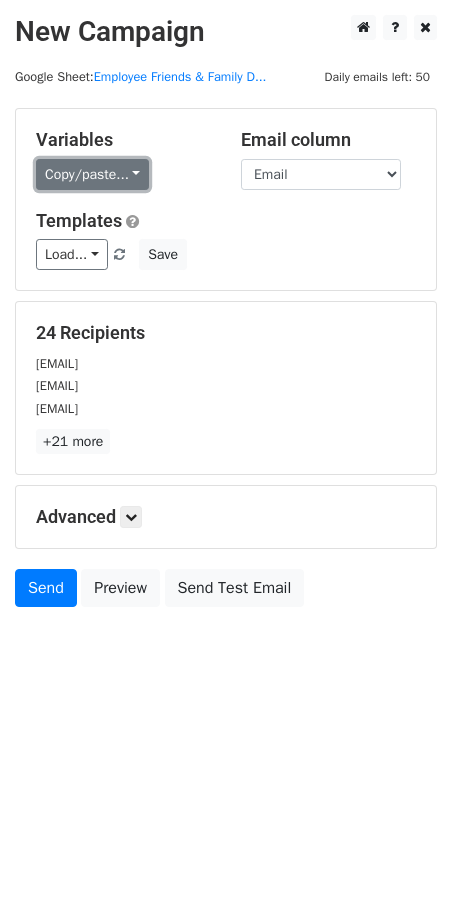 click on "Copy/paste..." at bounding box center [92, 174] 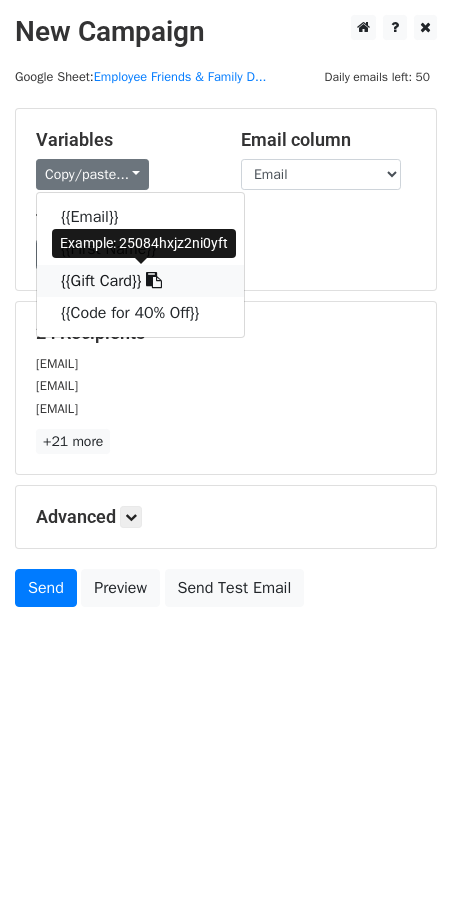 click on "{{Gift Card}}" at bounding box center (140, 281) 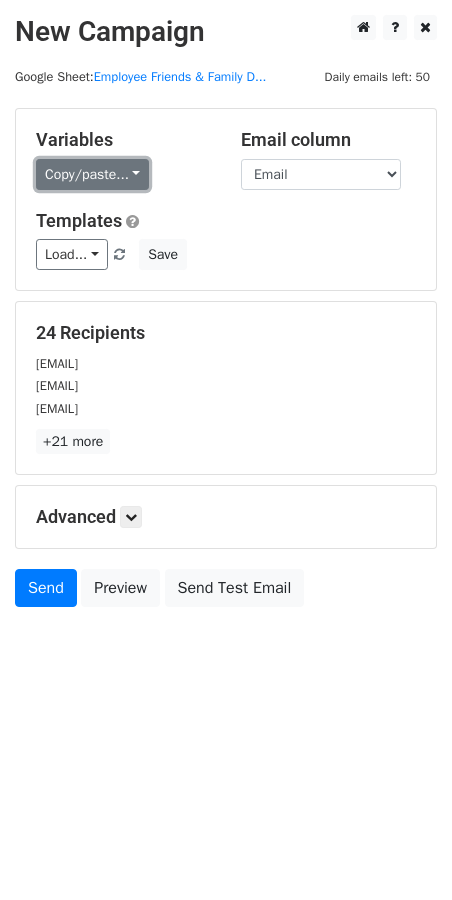 click on "Copy/paste..." at bounding box center [92, 174] 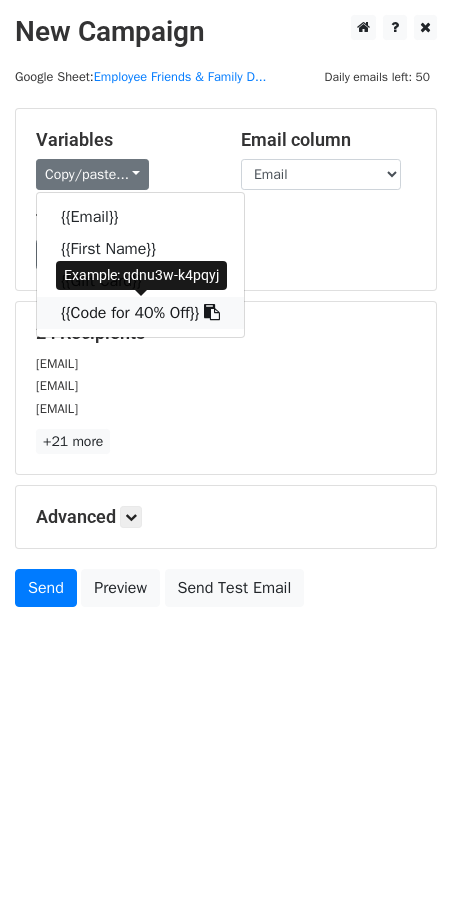 click on "{{Code for 40% Off}}" at bounding box center (140, 313) 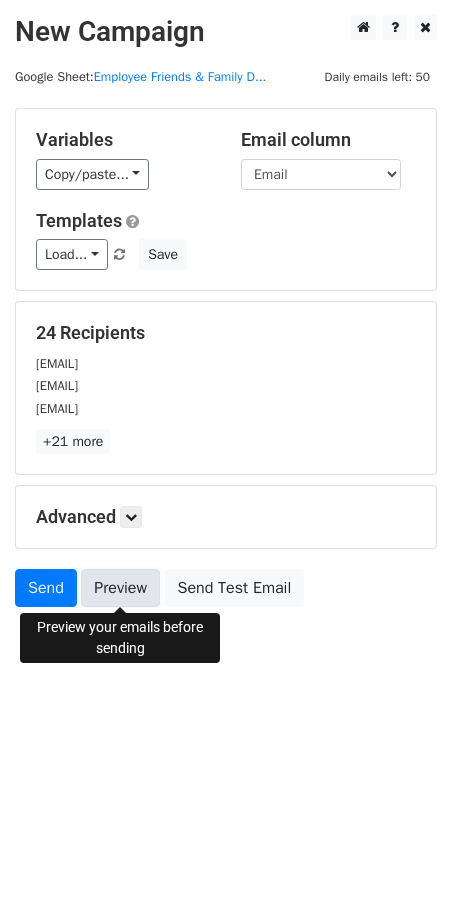 click on "Preview" at bounding box center [120, 588] 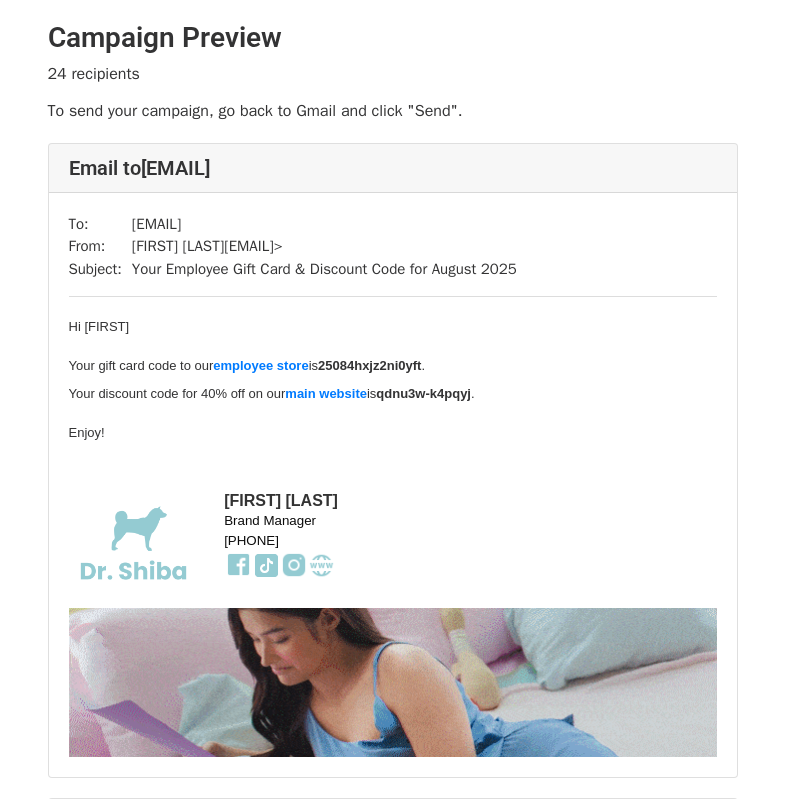scroll, scrollTop: 0, scrollLeft: 0, axis: both 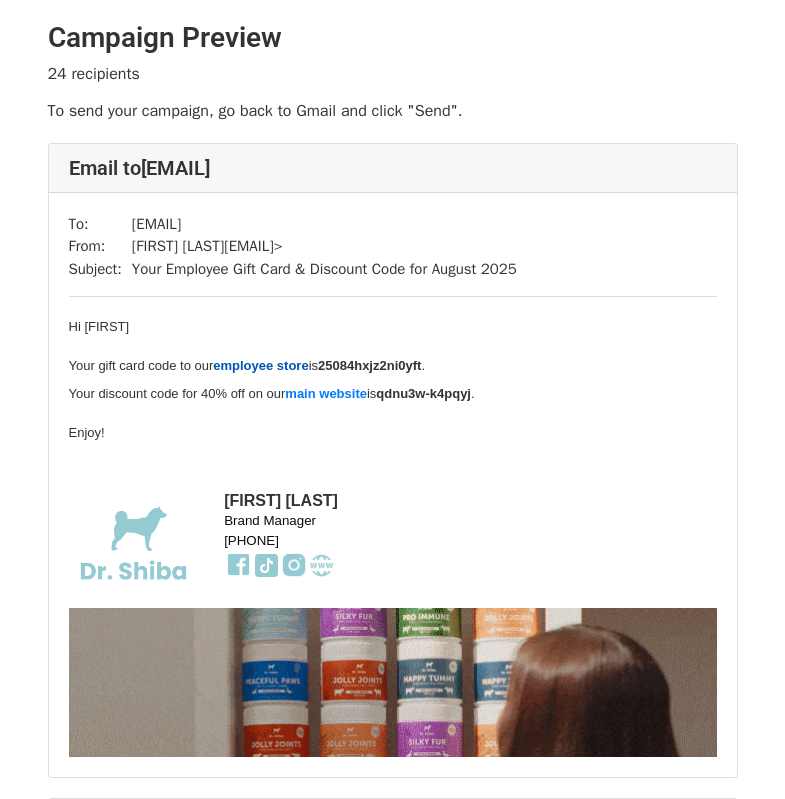 click on "employee store" at bounding box center (260, 365) 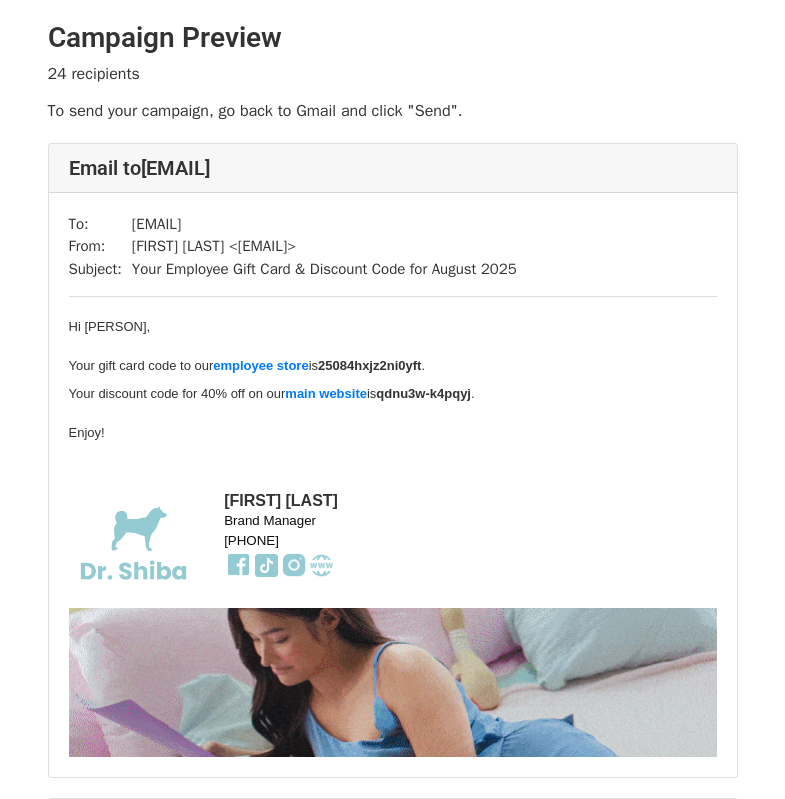 scroll, scrollTop: 0, scrollLeft: 0, axis: both 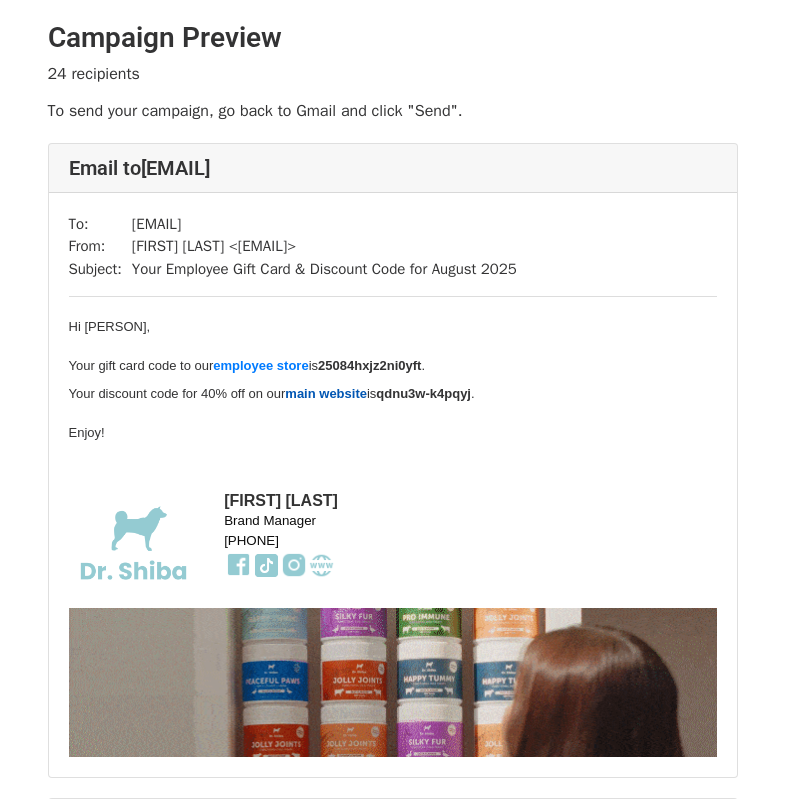 click on "main website" at bounding box center [326, 393] 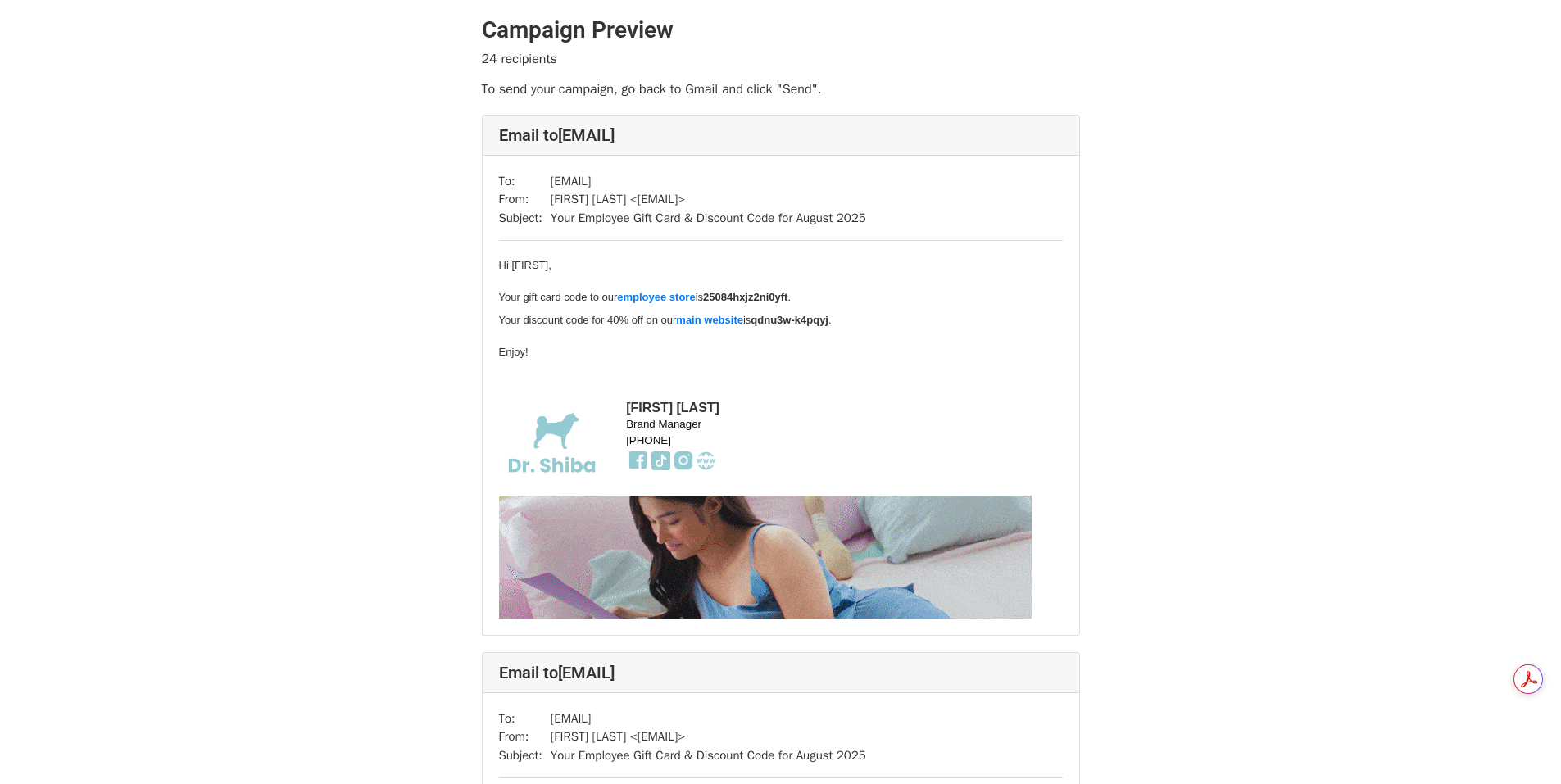 scroll, scrollTop: 0, scrollLeft: 0, axis: both 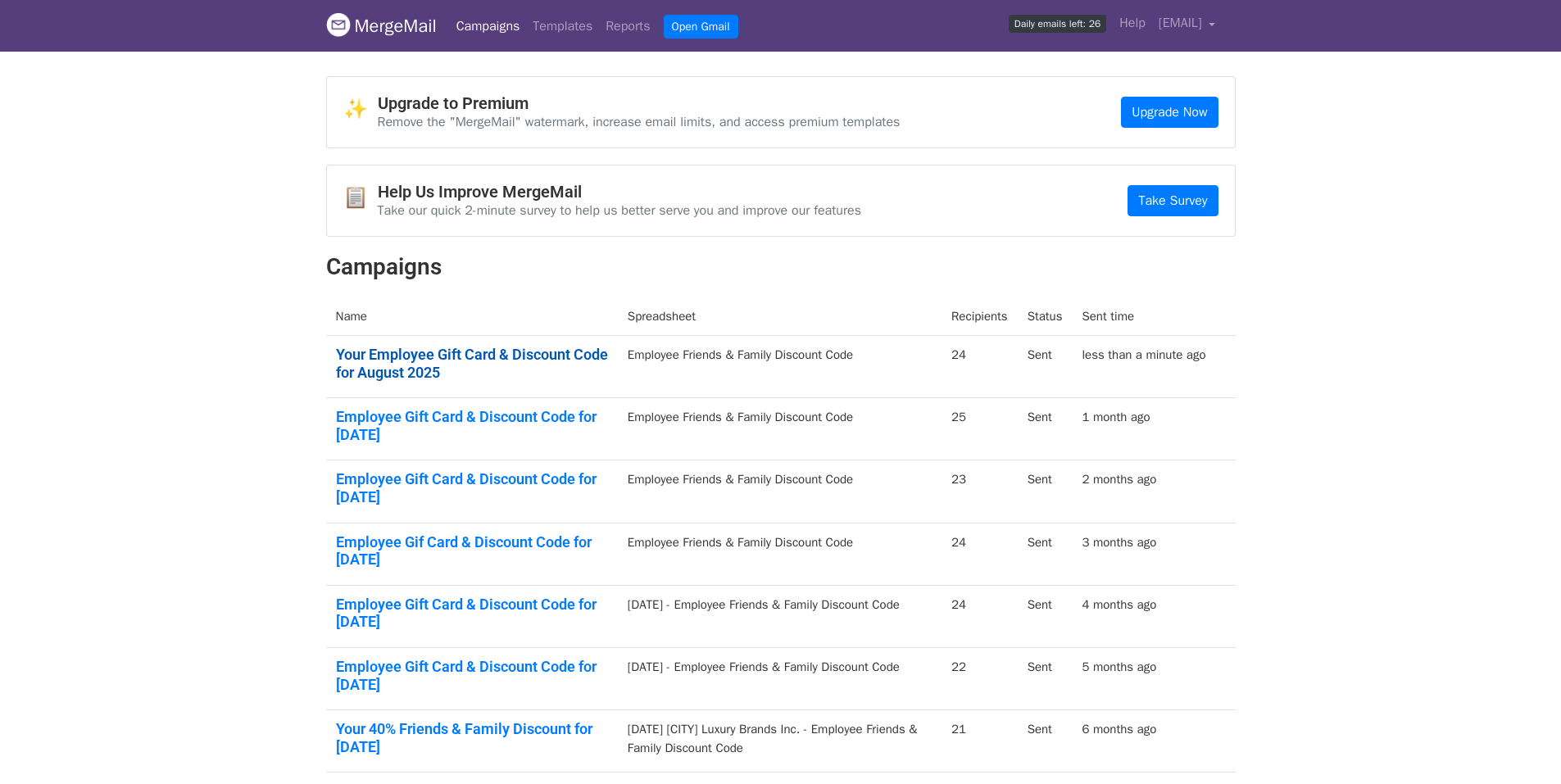 click on "Your Employee Gift Card & Discount Code for August 2025" at bounding box center (472, 363) 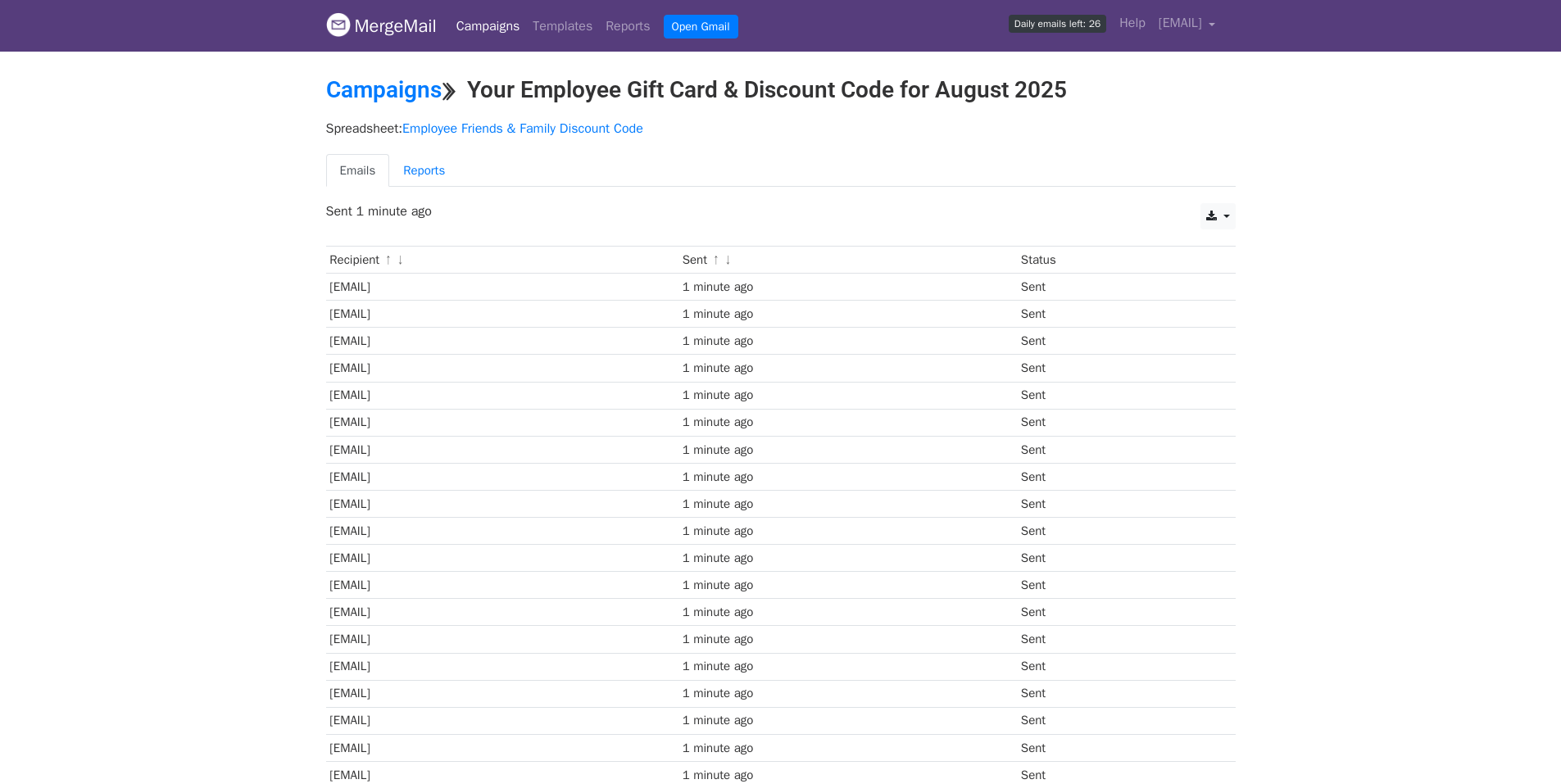 scroll, scrollTop: 0, scrollLeft: 0, axis: both 